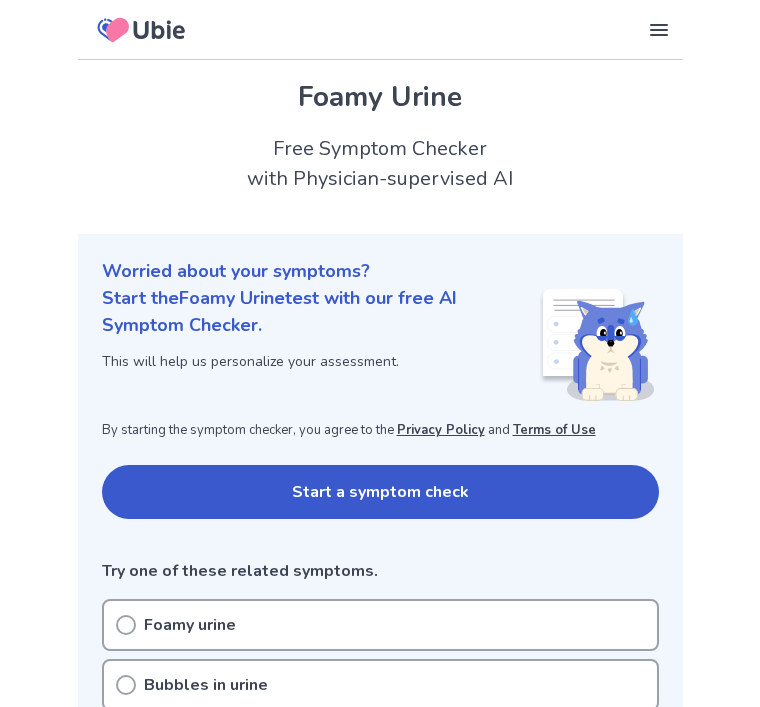 scroll, scrollTop: 0, scrollLeft: 0, axis: both 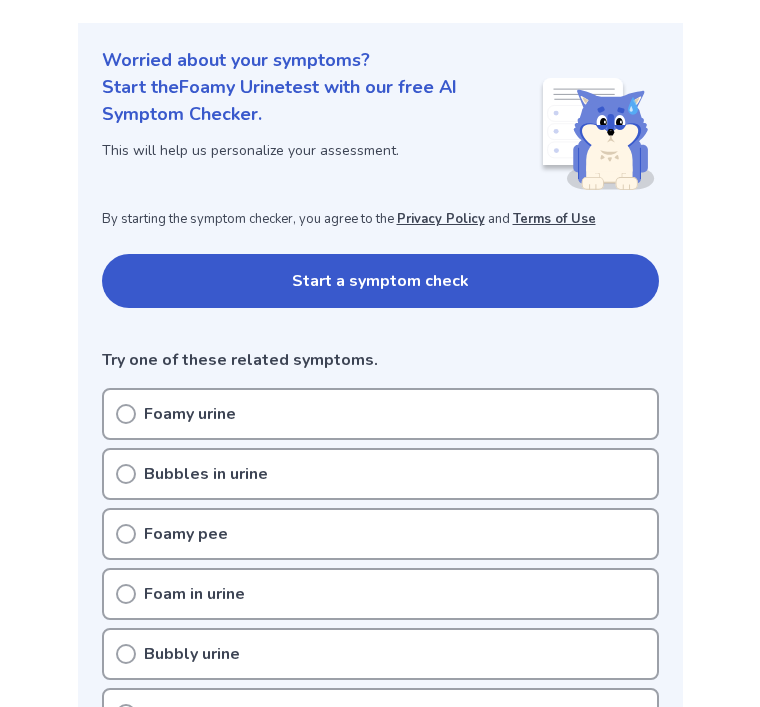 click 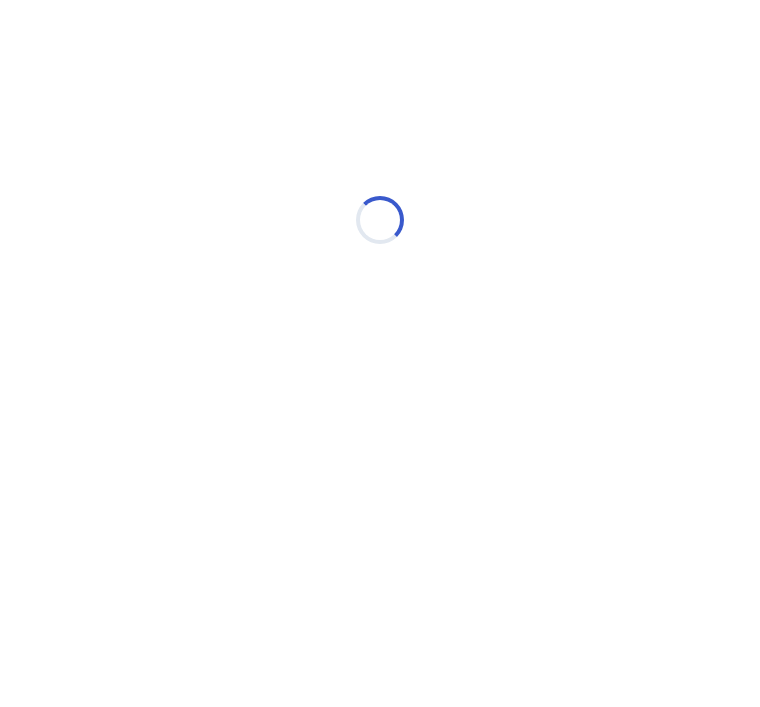 scroll, scrollTop: 0, scrollLeft: 0, axis: both 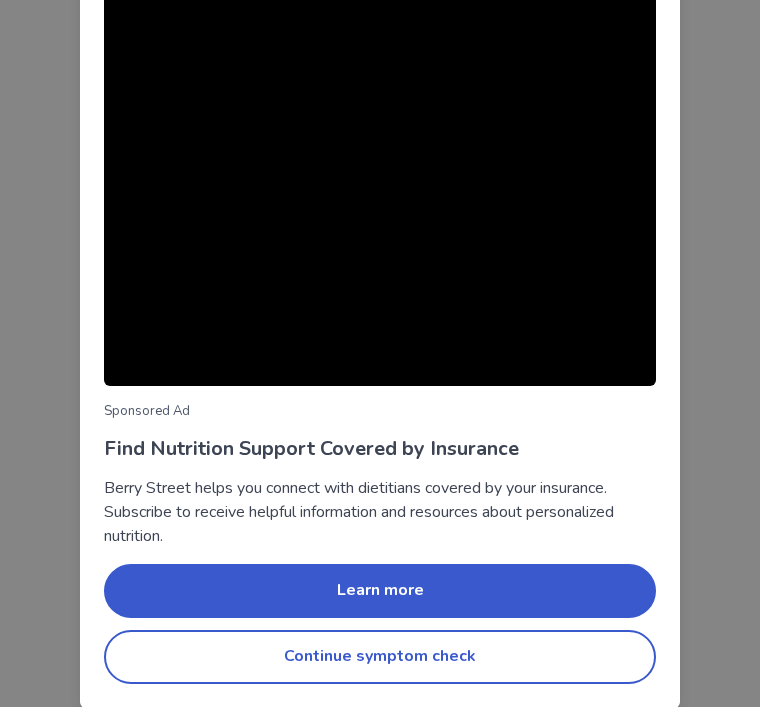click on "Continue symptom check" at bounding box center (380, 657) 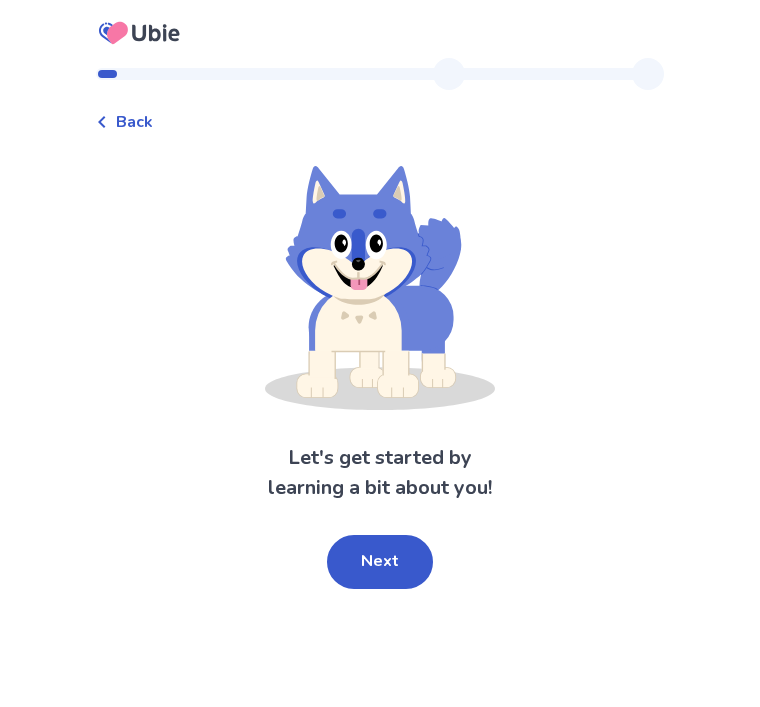 click on "Next" at bounding box center (380, 562) 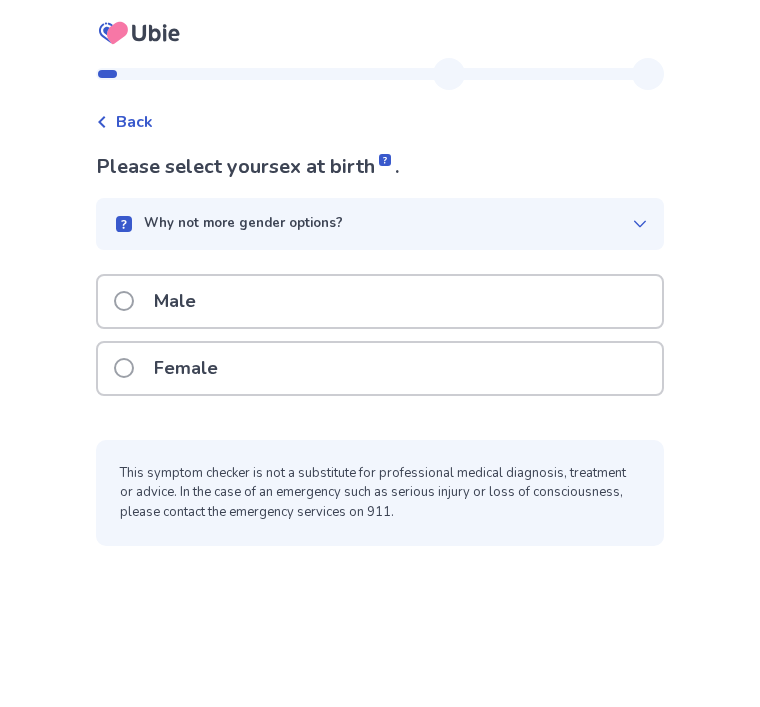 click at bounding box center (124, 368) 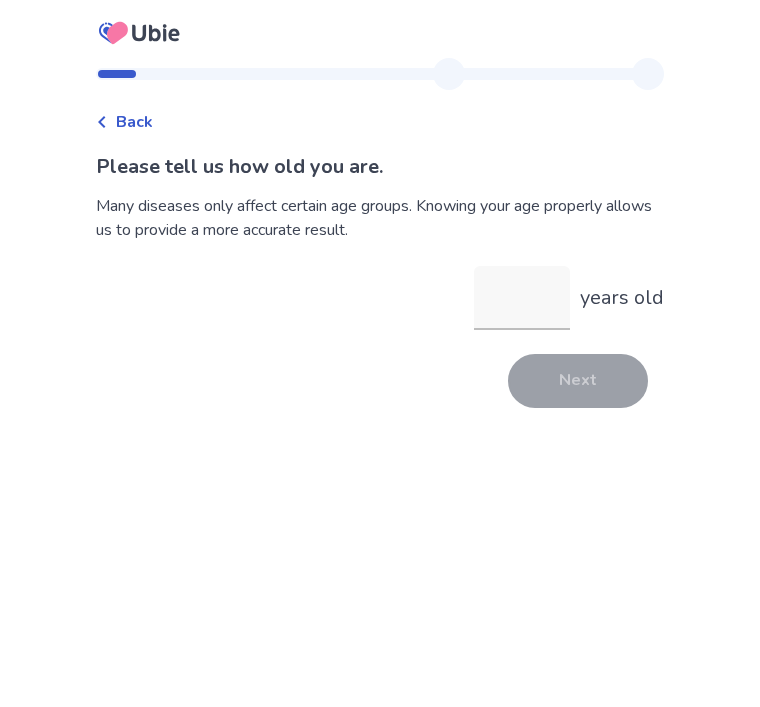 click on "years old" at bounding box center [522, 298] 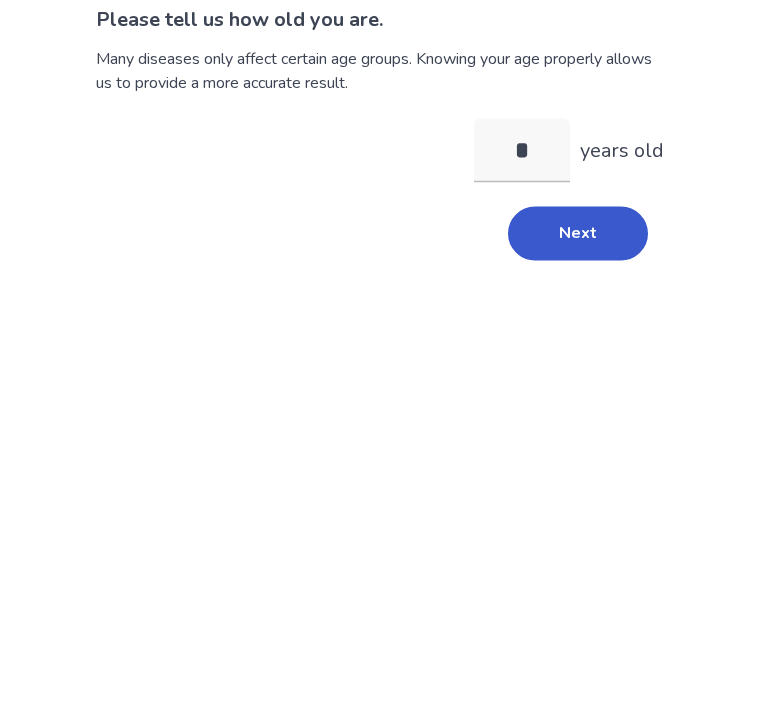 type on "**" 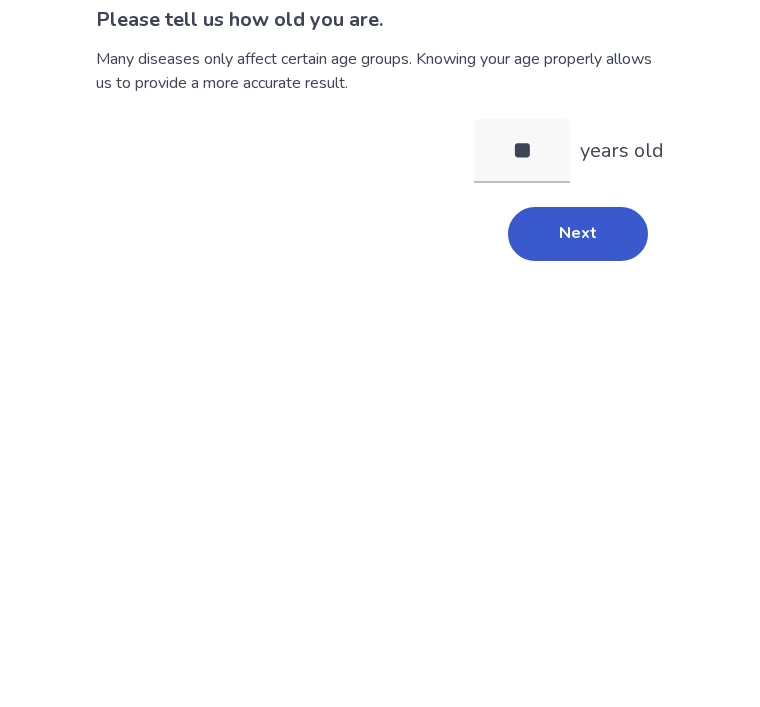 click on "Next" at bounding box center (578, 381) 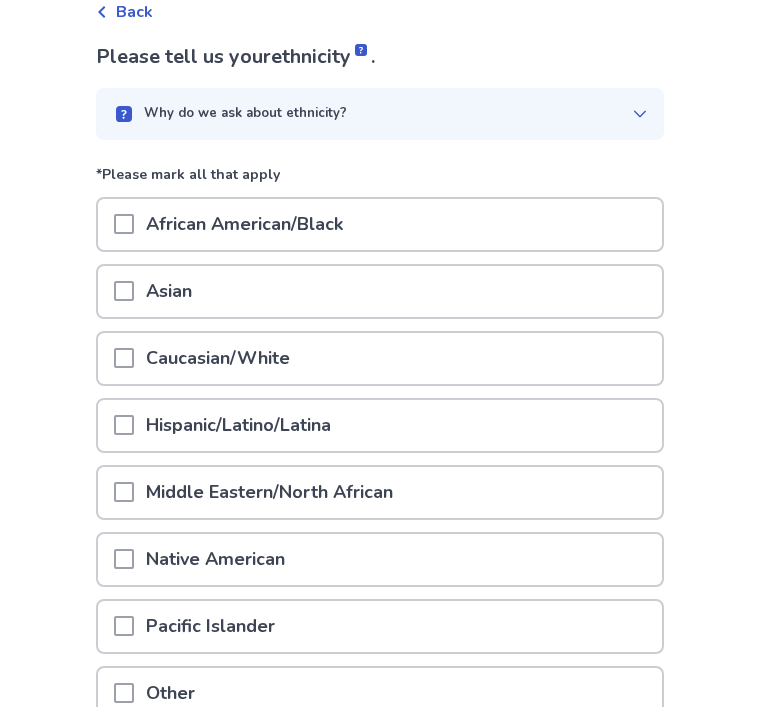 scroll, scrollTop: 111, scrollLeft: 0, axis: vertical 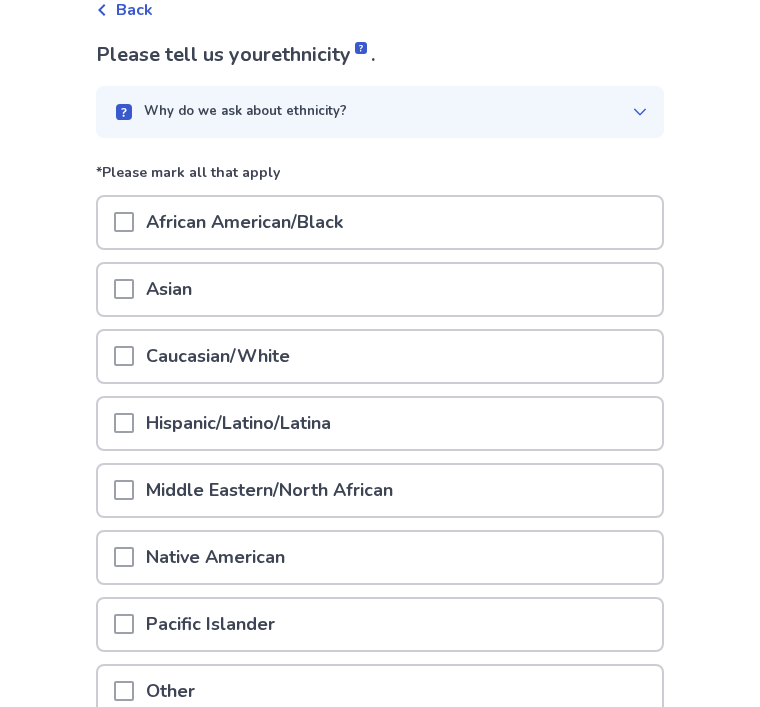 click on "Caucasian/White" at bounding box center [380, 357] 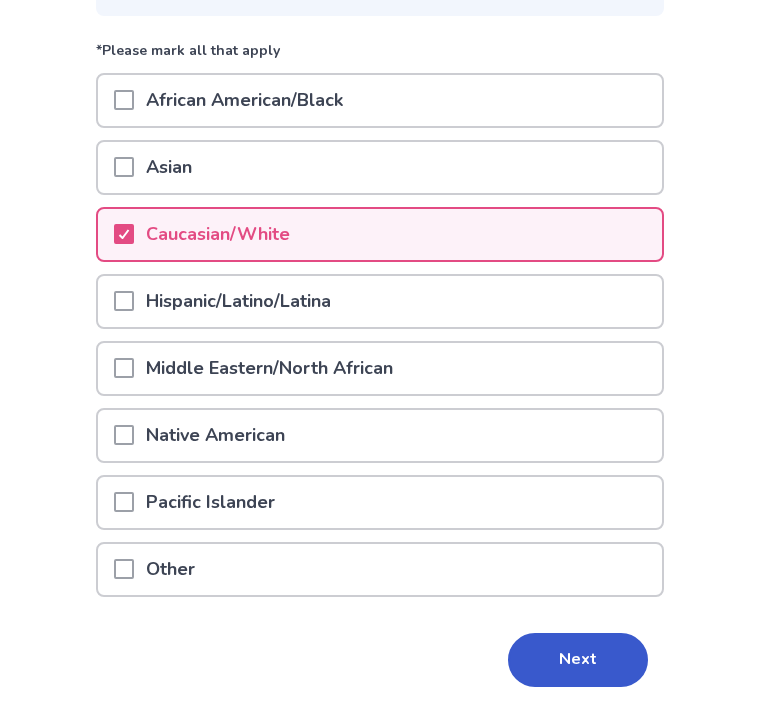 scroll, scrollTop: 237, scrollLeft: 0, axis: vertical 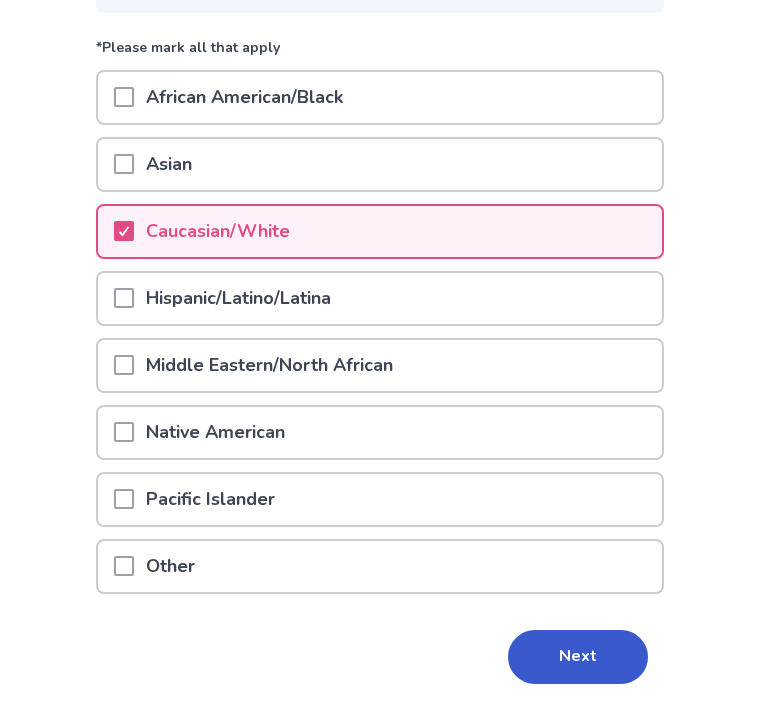 click on "Next" at bounding box center (578, 657) 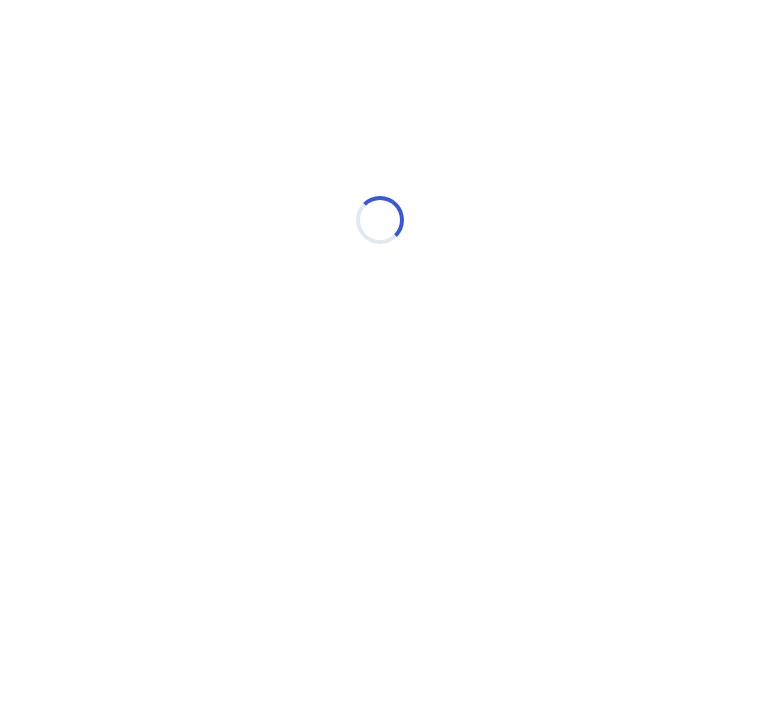 scroll, scrollTop: 0, scrollLeft: 0, axis: both 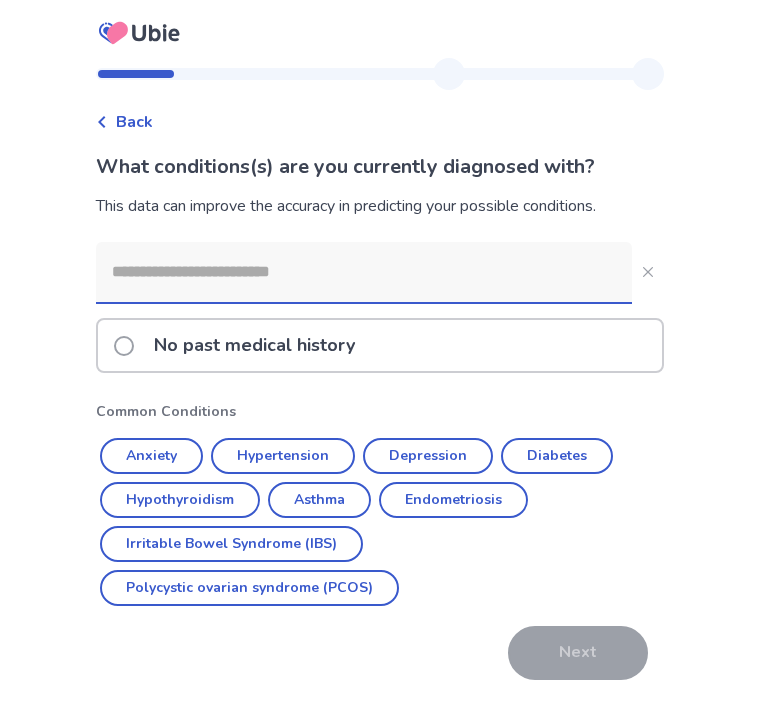 click on "Hypertension" at bounding box center [283, 456] 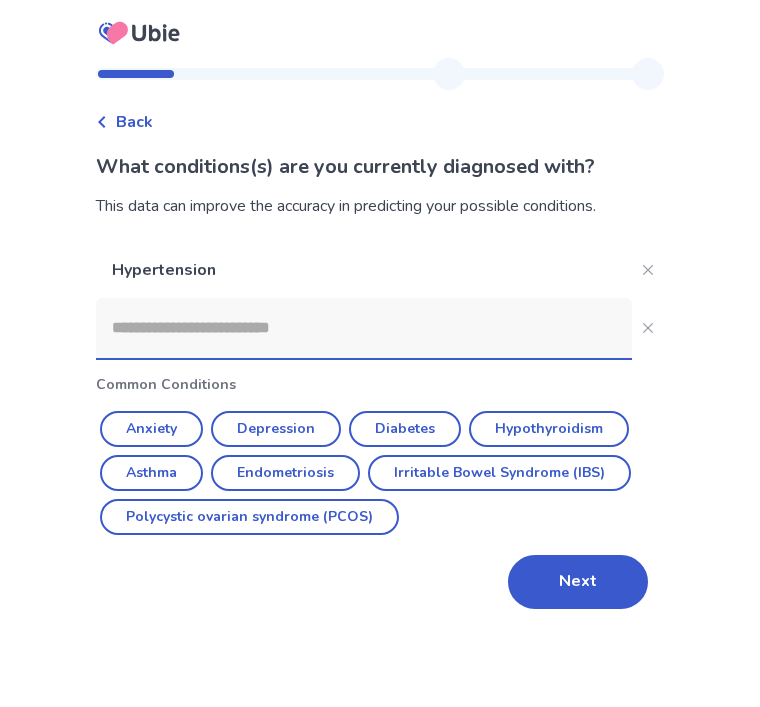 click on "Back What conditions(s) are you currently diagnosed with? This data can improve the accuracy in predicting your possible conditions. Hypertension Common Conditions Anxiety Depression Diabetes Hypothyroidism Asthma Endometriosis Irritable Bowel Syndrome (IBS) Polycystic ovarian syndrome (PCOS) Next" at bounding box center (380, 353) 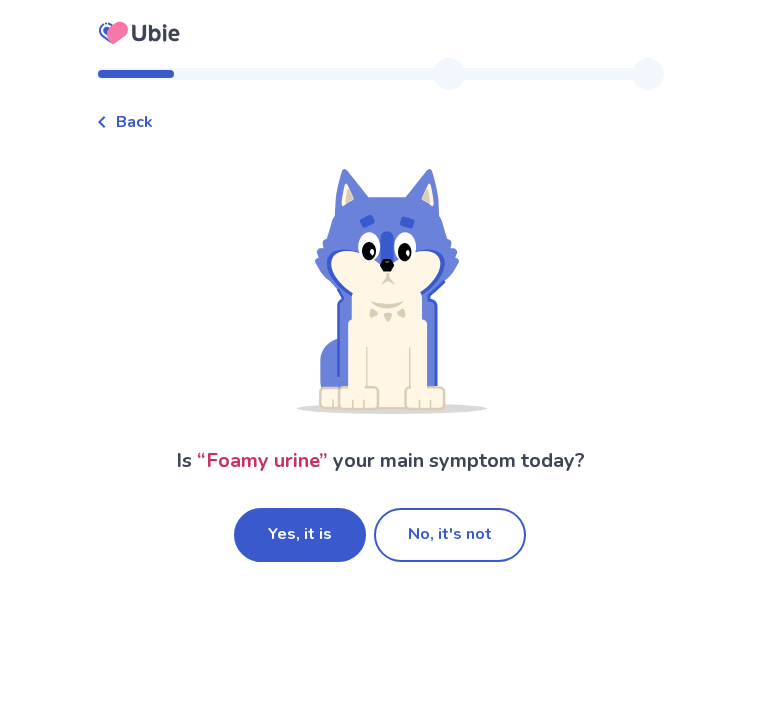 click on "Yes, it is" at bounding box center (300, 535) 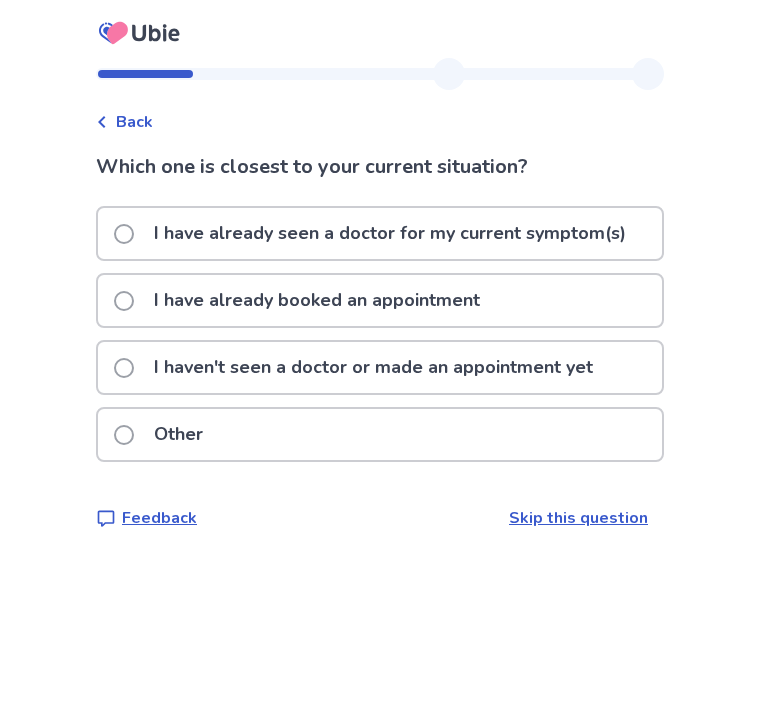 click on "I have already booked an appointment" at bounding box center (317, 300) 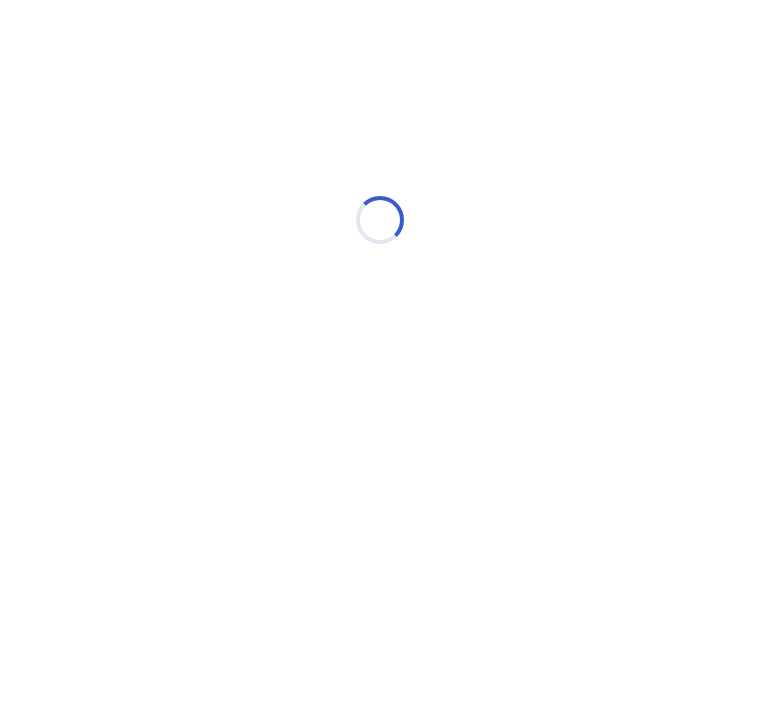 select on "*" 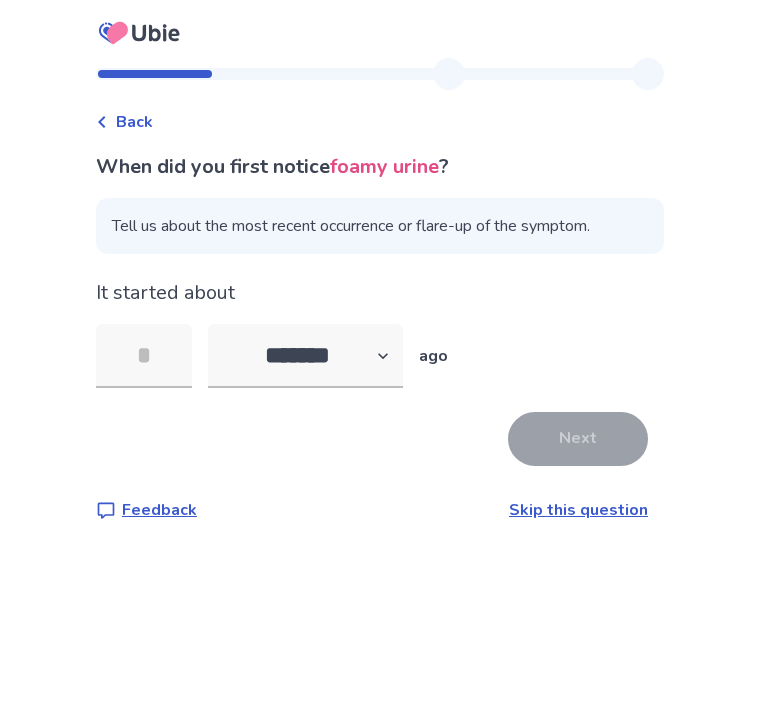 click at bounding box center [144, 356] 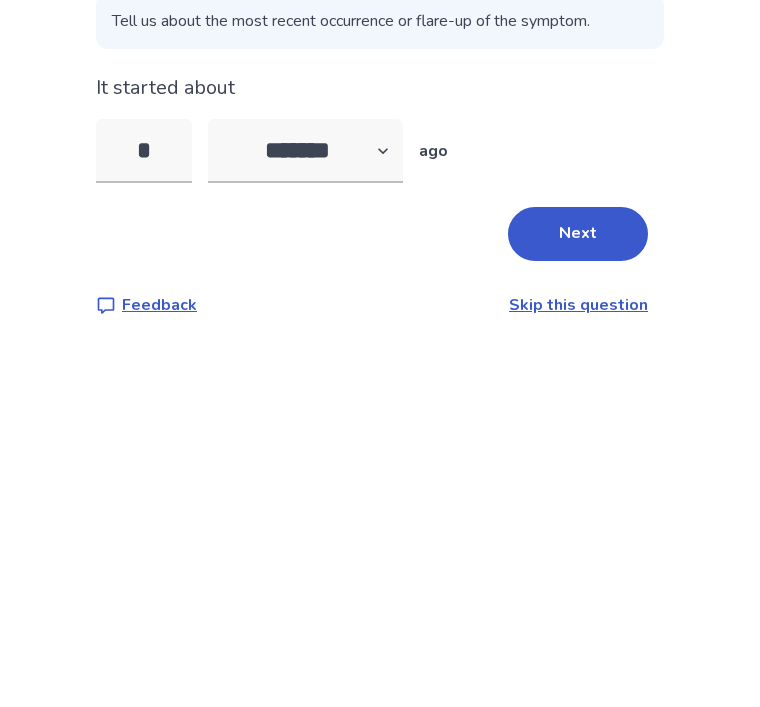 type on "**" 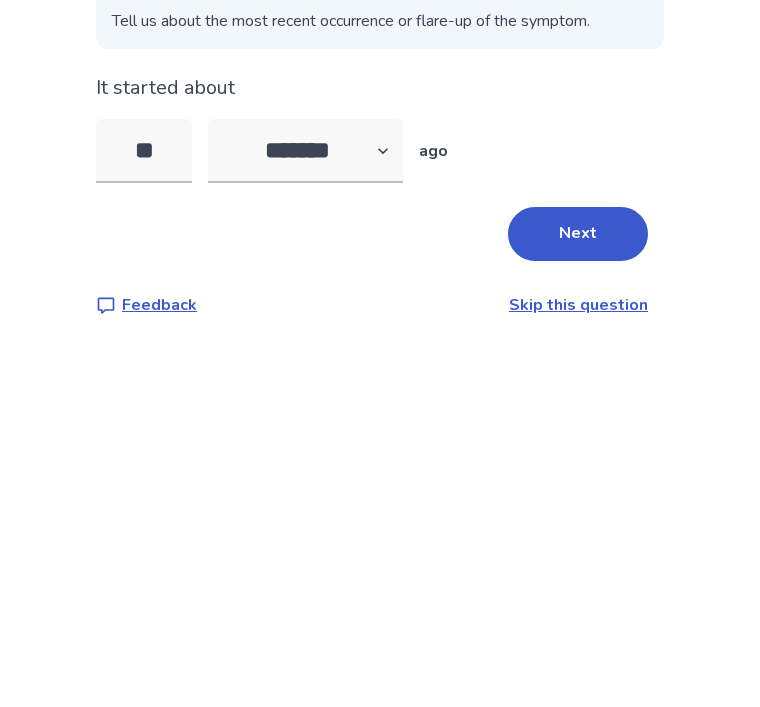 click on "Next" at bounding box center (578, 439) 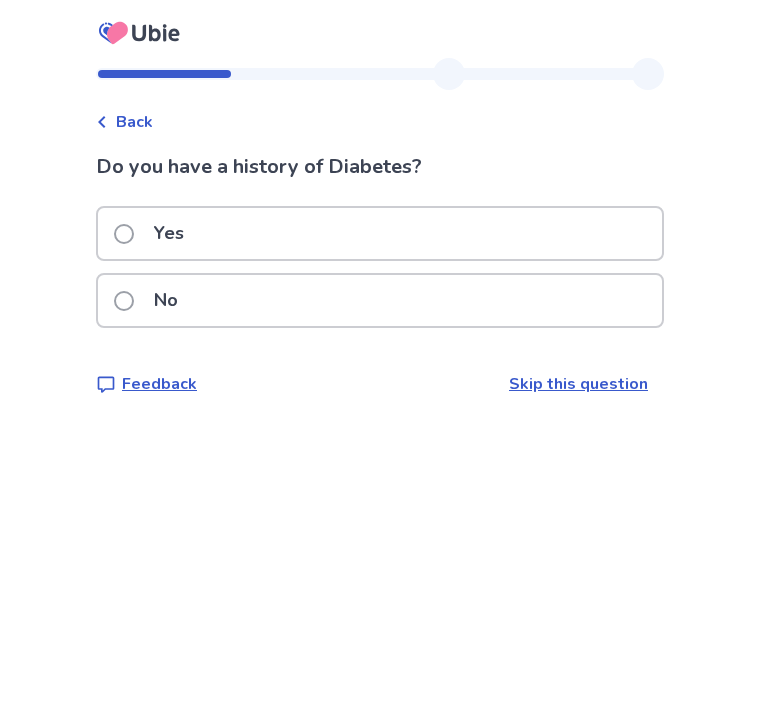 click on "No" at bounding box center (152, 300) 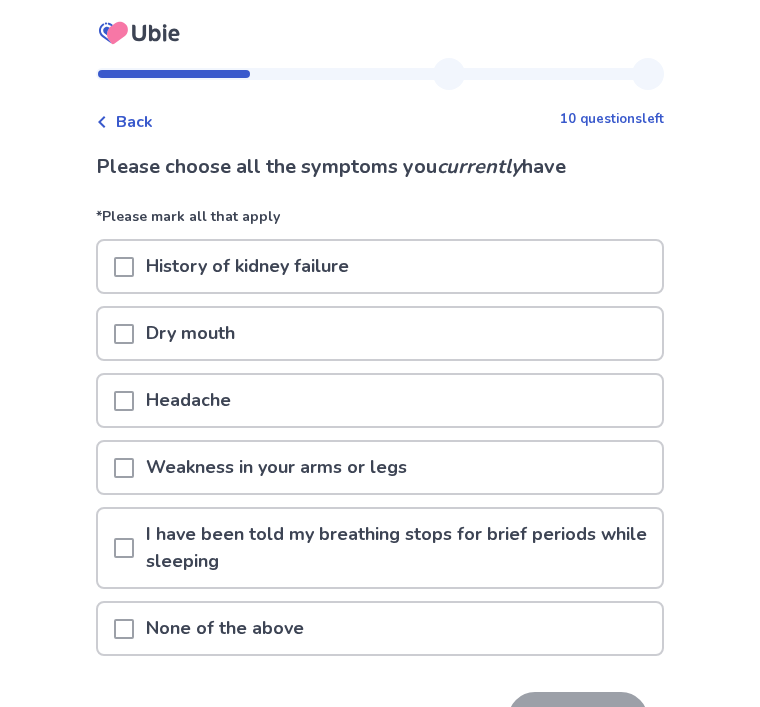 click on "Back" at bounding box center (134, 122) 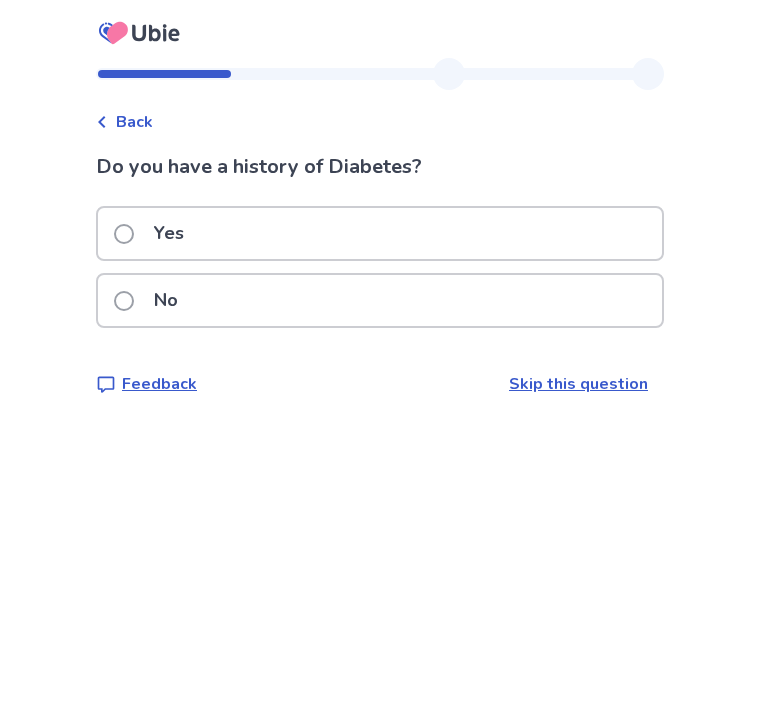 click on "No" at bounding box center [166, 300] 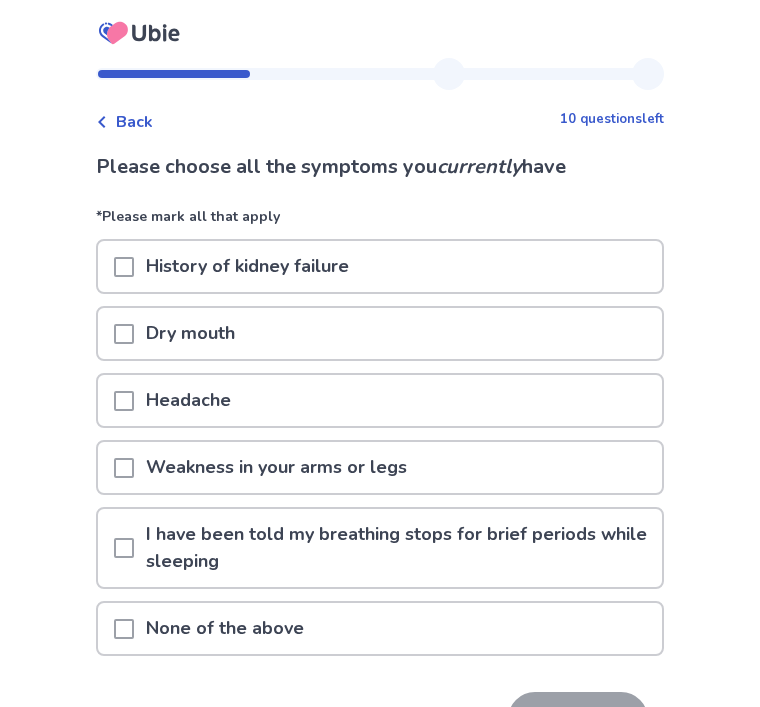 click on "Back 10   questions  left Please choose all the symptoms you  currently  have *Please mark all that apply History of kidney failure Dry mouth Headache Weakness in your arms or legs I have been told my breathing stops for brief periods while sleeping None of the above Next Feedback Skip this question" at bounding box center [380, 417] 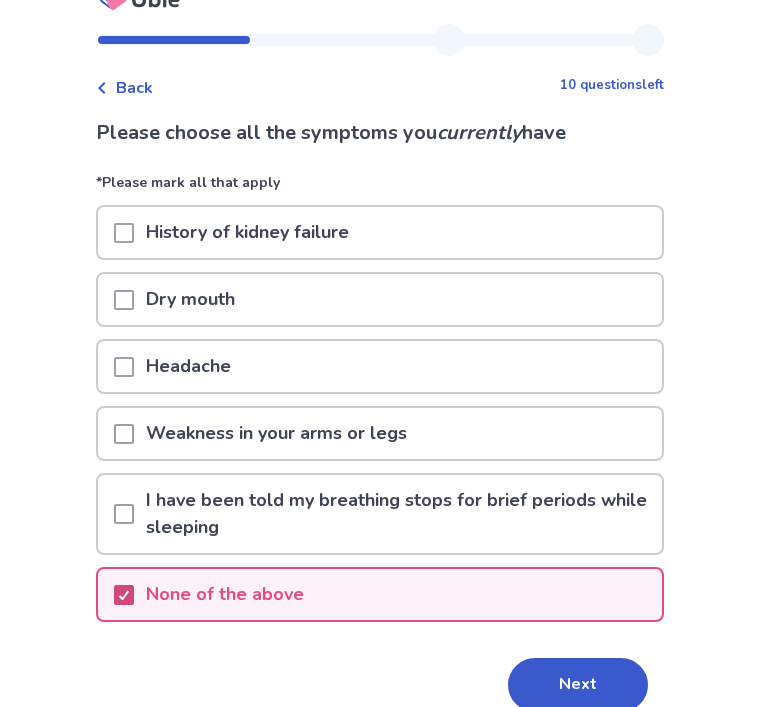 scroll, scrollTop: 63, scrollLeft: 0, axis: vertical 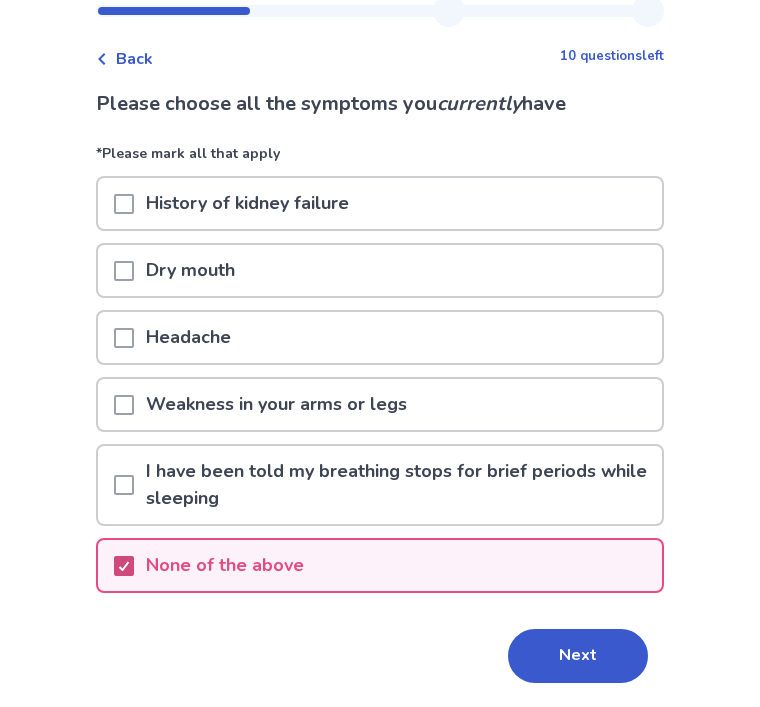 click on "Next" at bounding box center (578, 656) 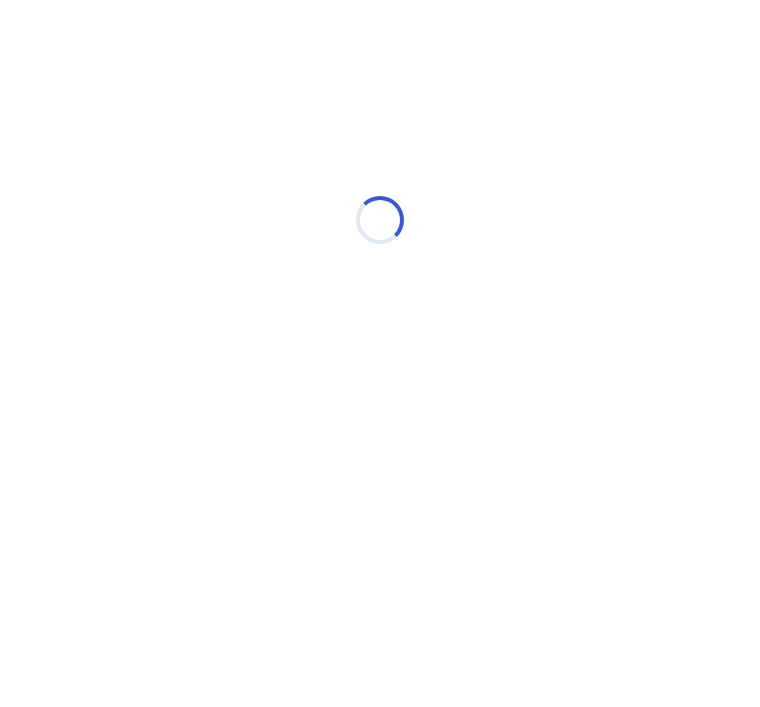 scroll, scrollTop: 0, scrollLeft: 0, axis: both 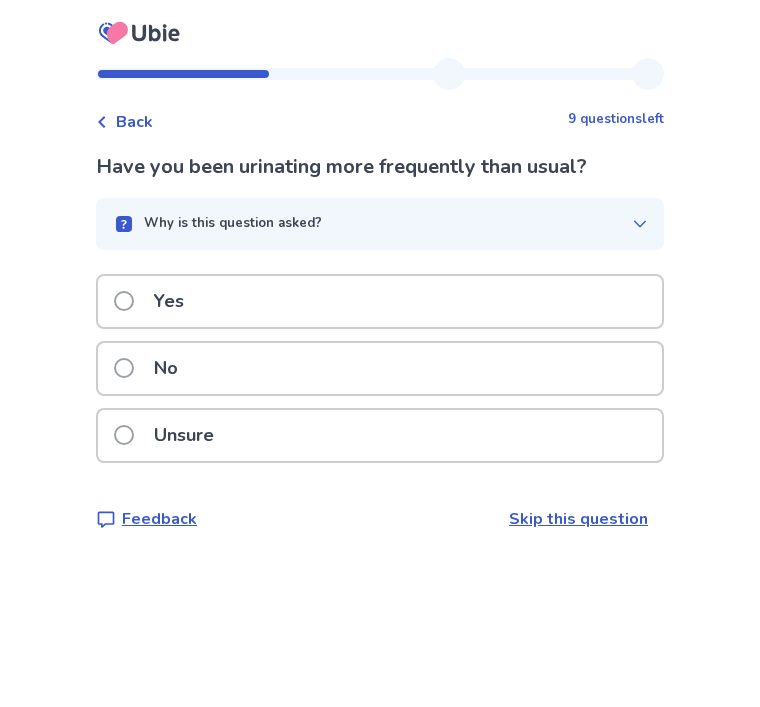 click at bounding box center (124, 301) 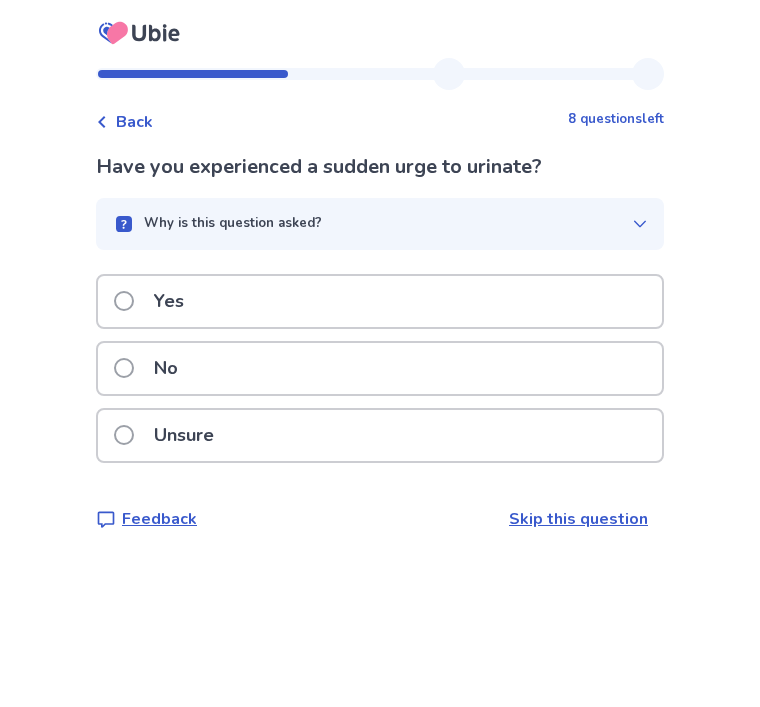 click at bounding box center (124, 368) 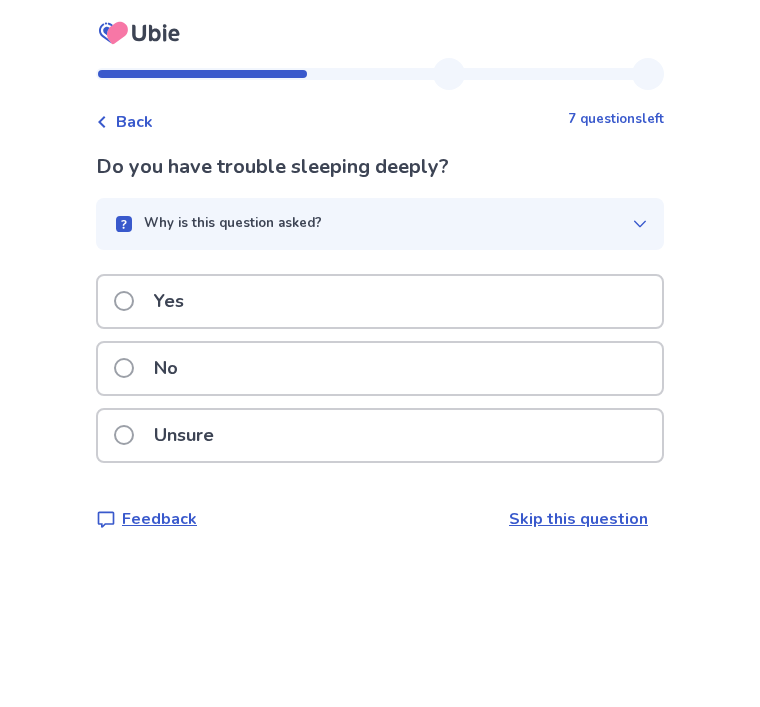 click on "No" at bounding box center [152, 368] 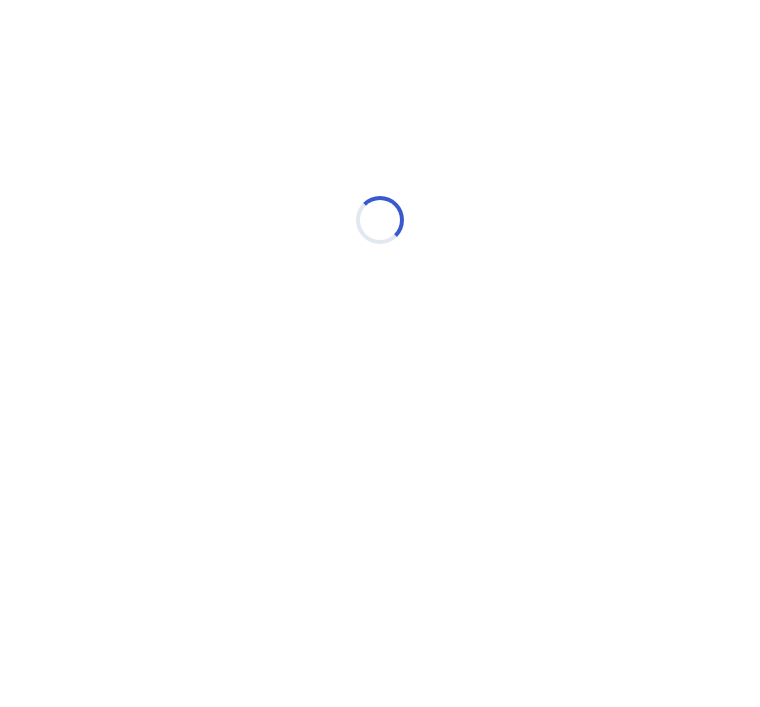 select on "*" 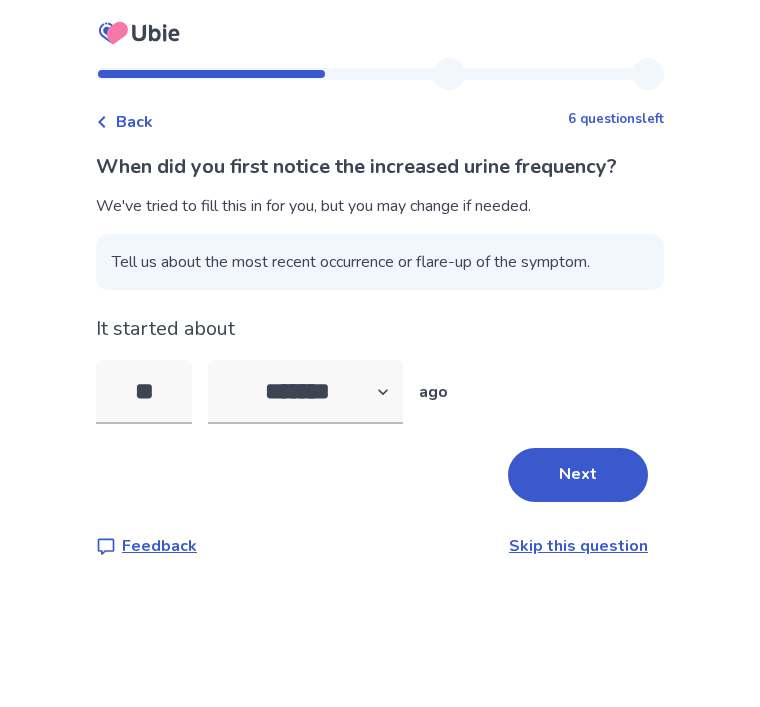 click on "Next" at bounding box center [578, 475] 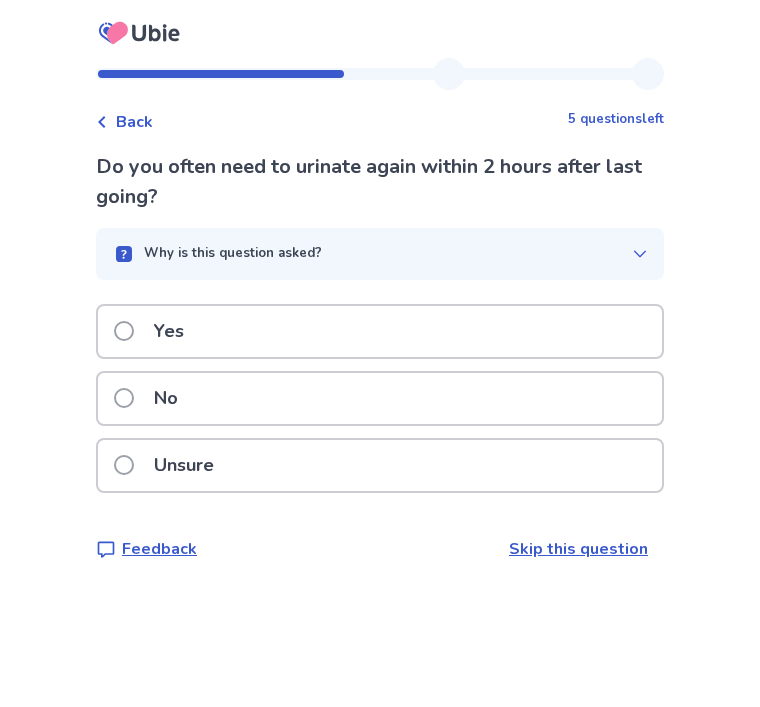 click on "Unsure" at bounding box center (170, 465) 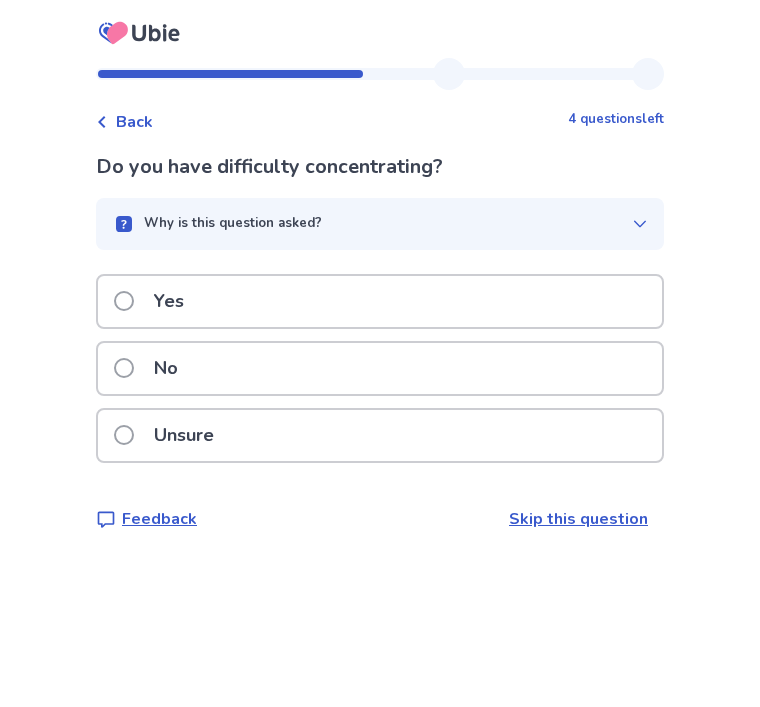 click on "No" at bounding box center (152, 368) 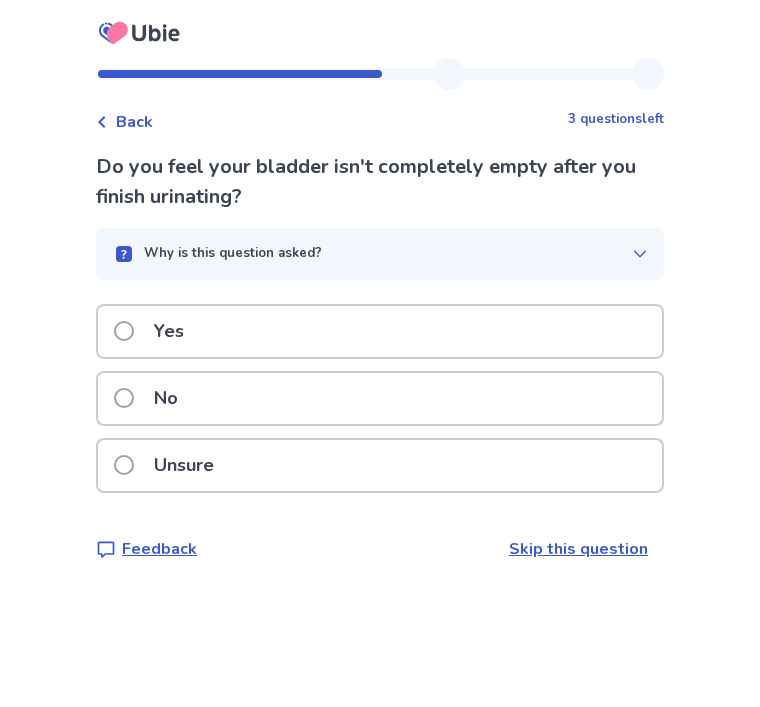 click at bounding box center (124, 465) 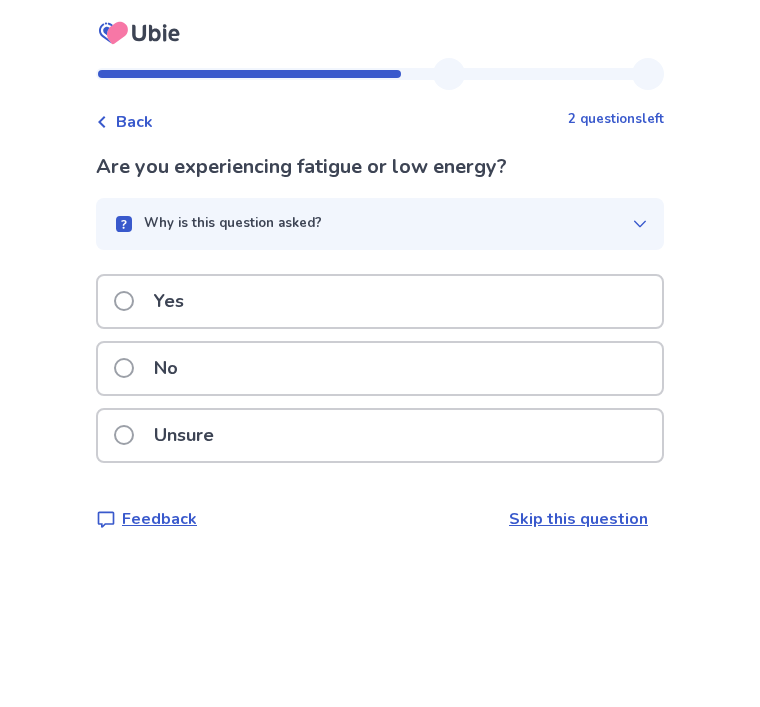 click on "No" at bounding box center [152, 368] 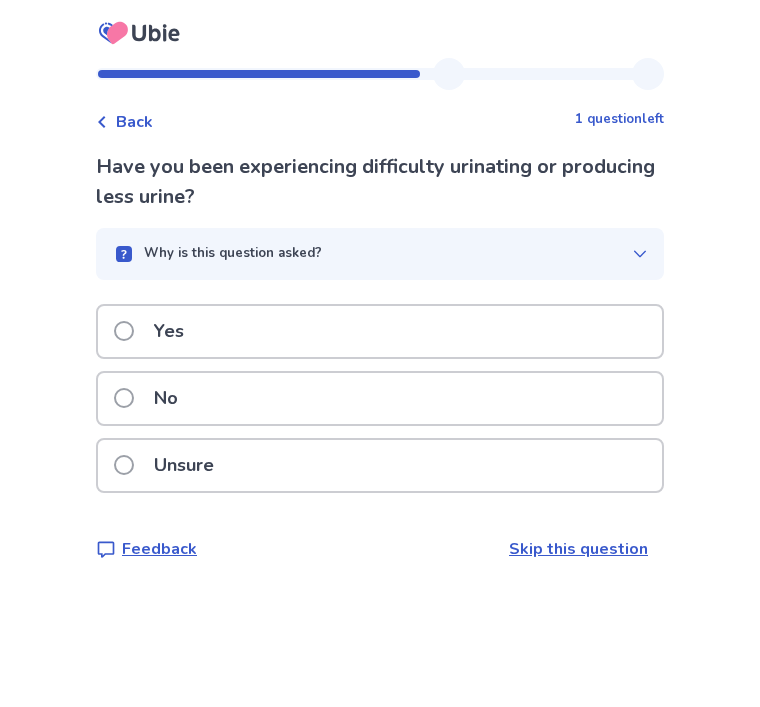 click on "No" at bounding box center (152, 398) 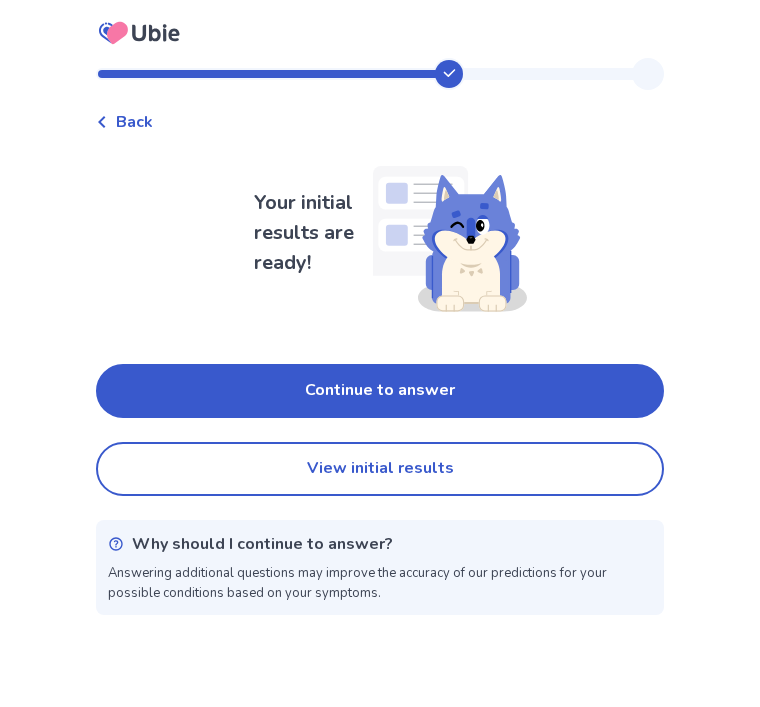 click on "View initial results" at bounding box center [380, 469] 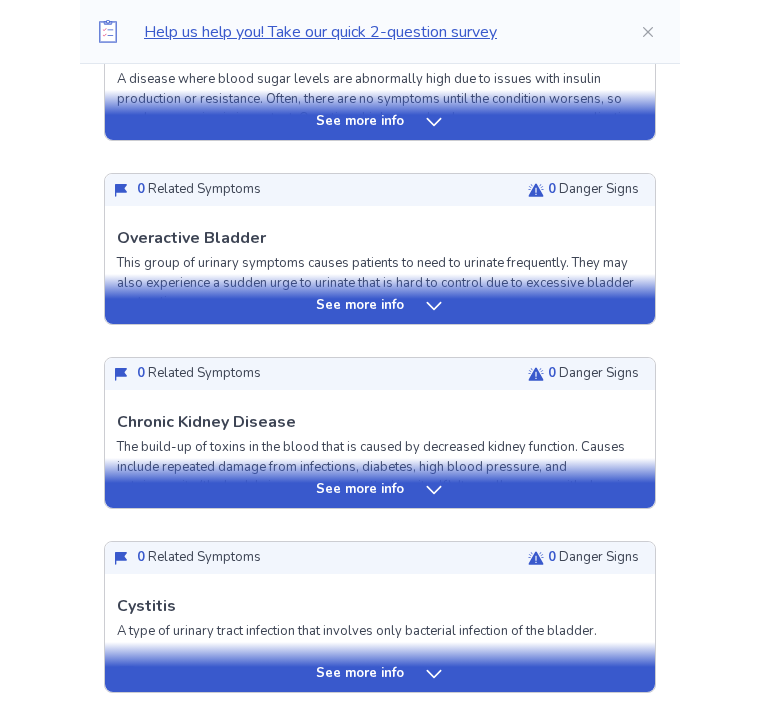scroll, scrollTop: 675, scrollLeft: 0, axis: vertical 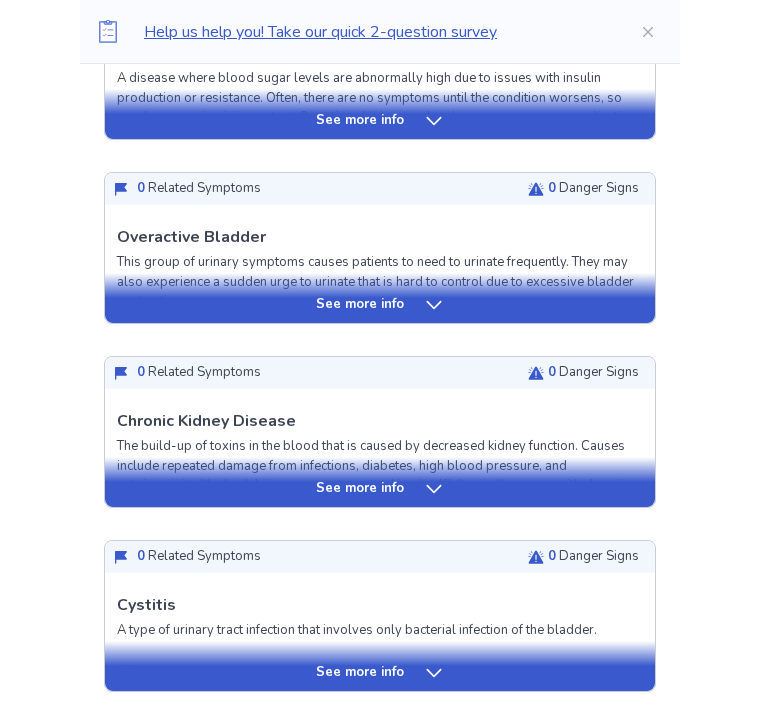 click on "See more disease predictions" at bounding box center (380, 742) 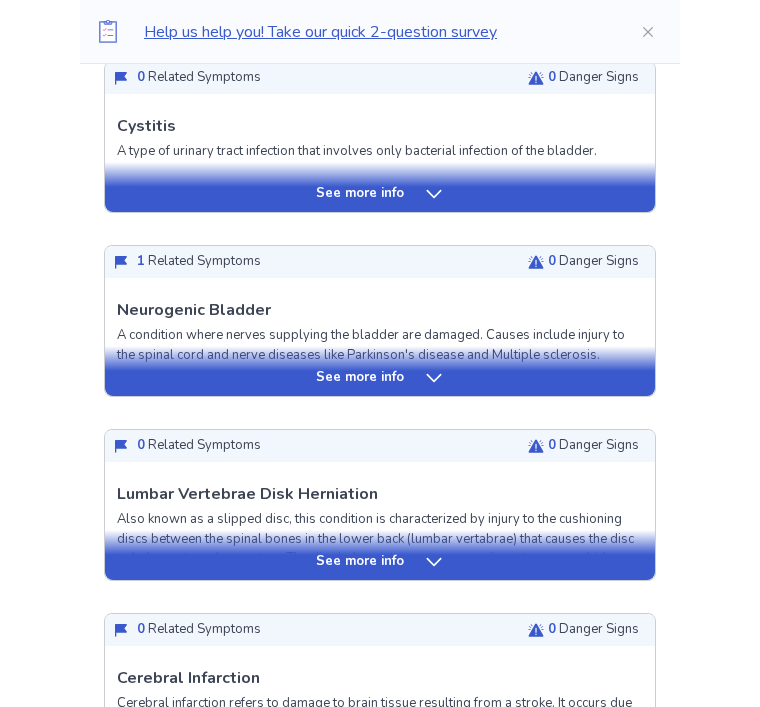 scroll, scrollTop: 1155, scrollLeft: 0, axis: vertical 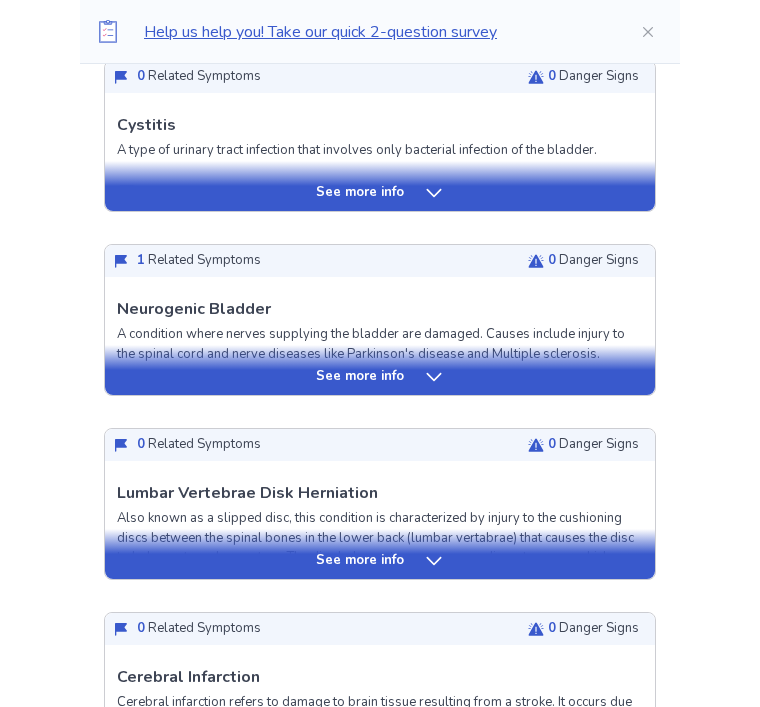 click 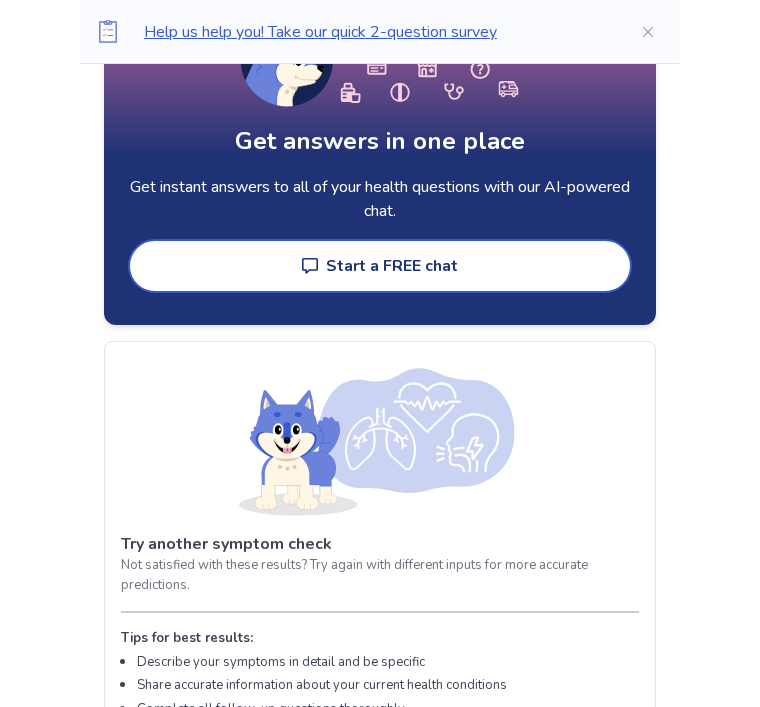 scroll, scrollTop: 4717, scrollLeft: 0, axis: vertical 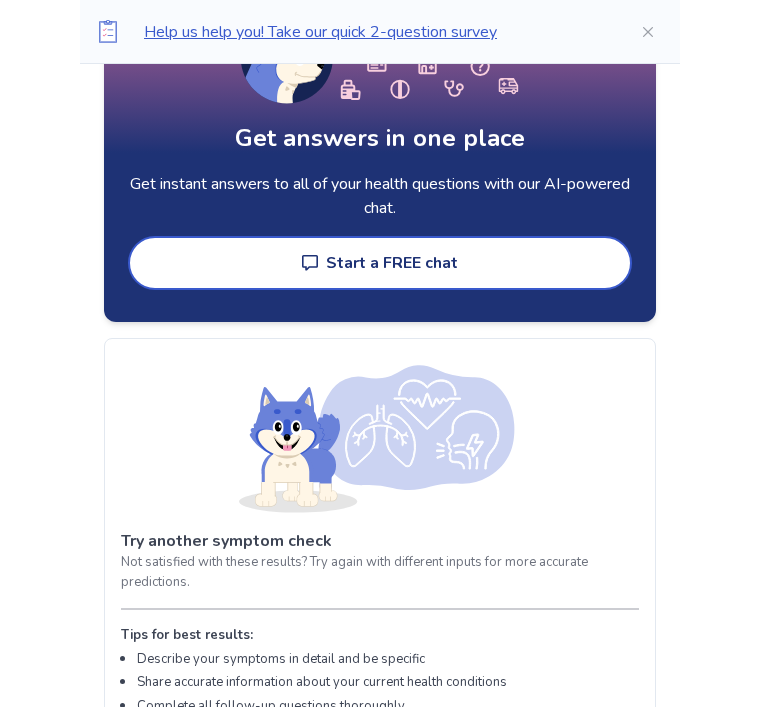 click on "Describe your symptoms in detail and be specific" at bounding box center [322, 661] 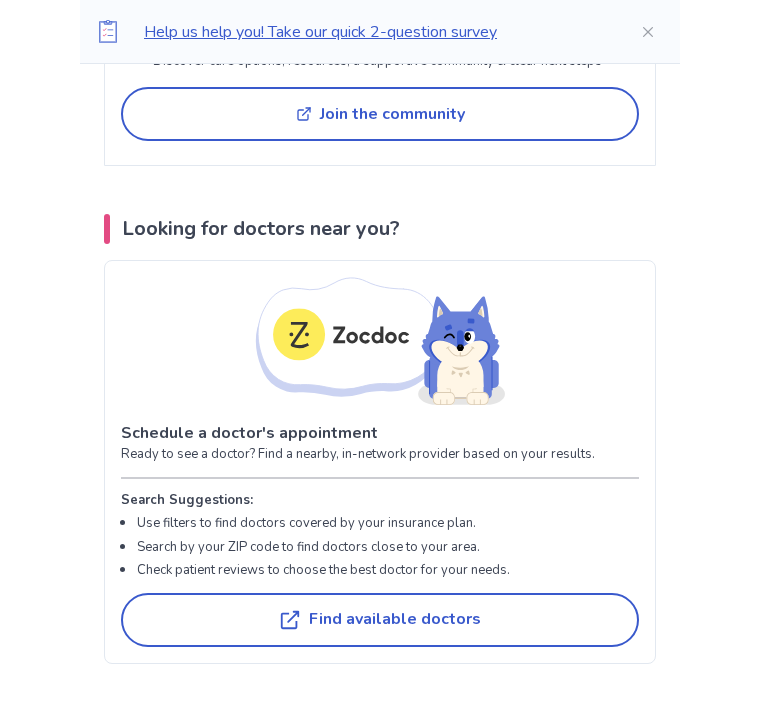 scroll, scrollTop: 5779, scrollLeft: 0, axis: vertical 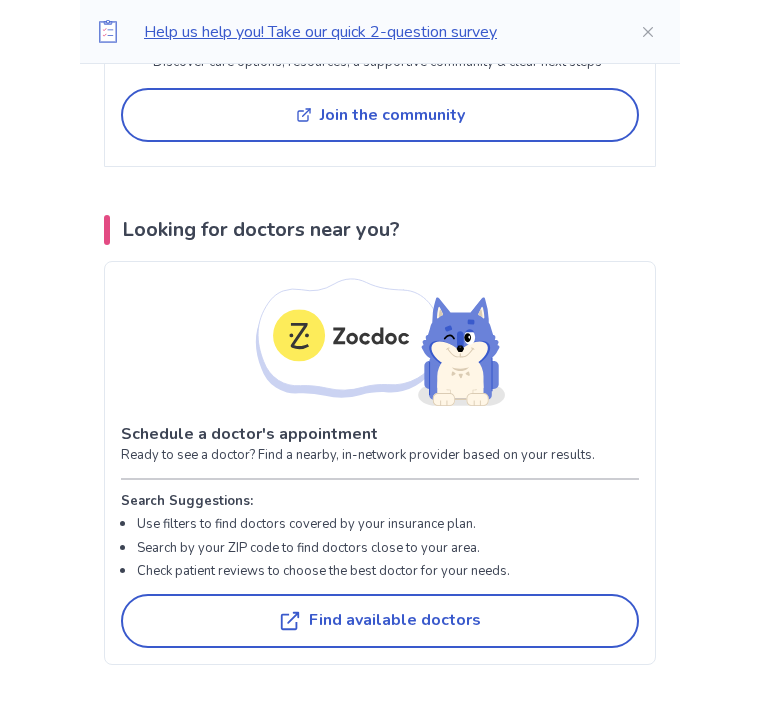 click on "Help us help you! Take our quick 2-question survey" at bounding box center [376, 32] 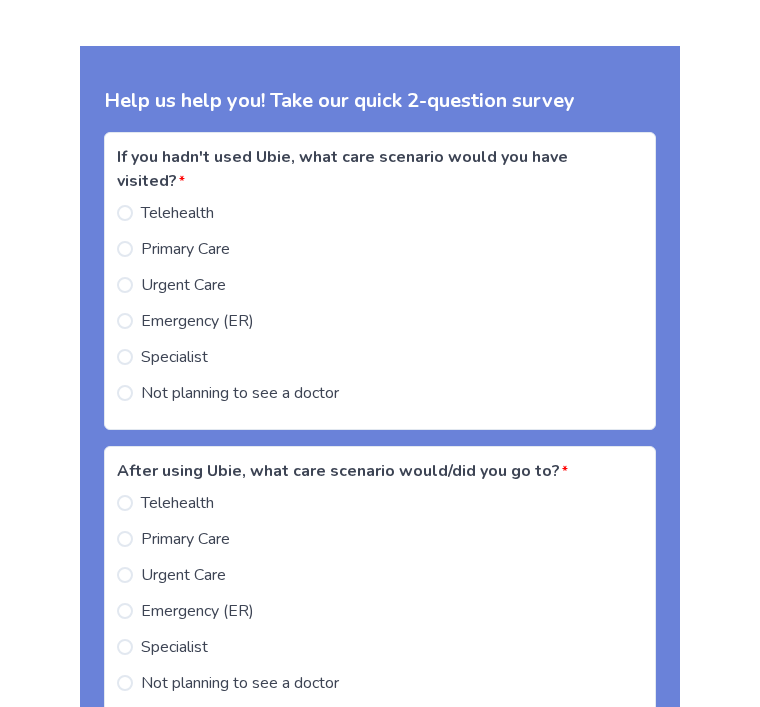 scroll, scrollTop: 3648, scrollLeft: 0, axis: vertical 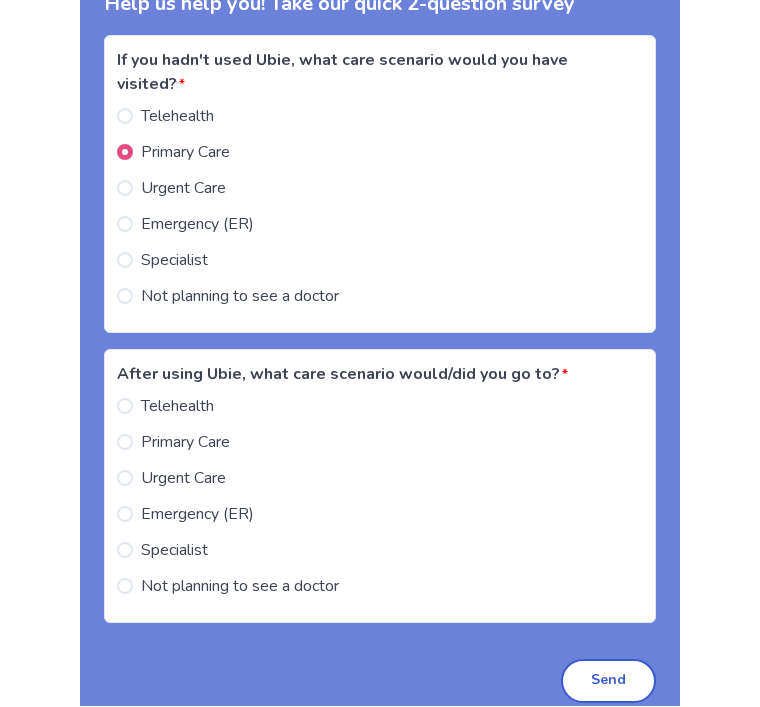 click on "Primary Care" at bounding box center [185, 443] 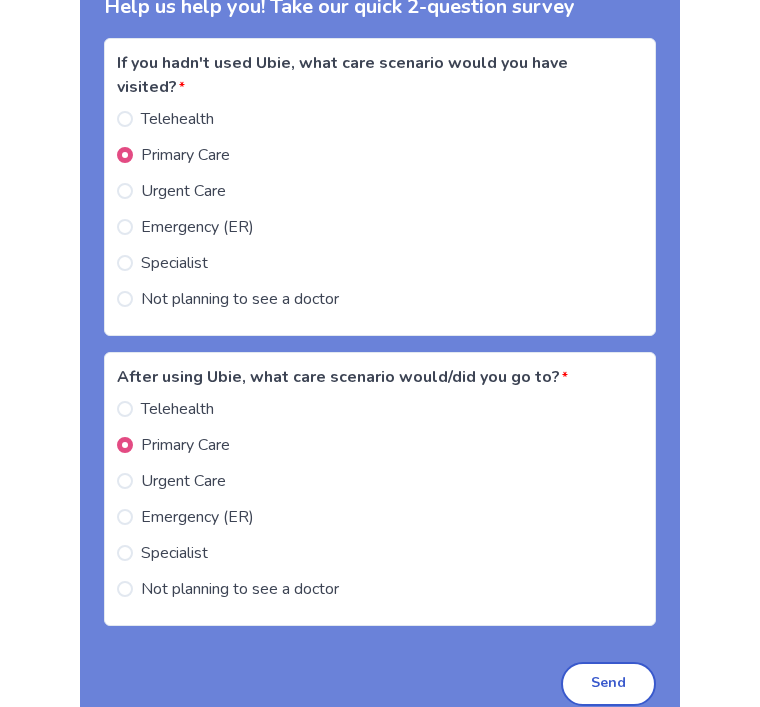 scroll, scrollTop: 3782, scrollLeft: 0, axis: vertical 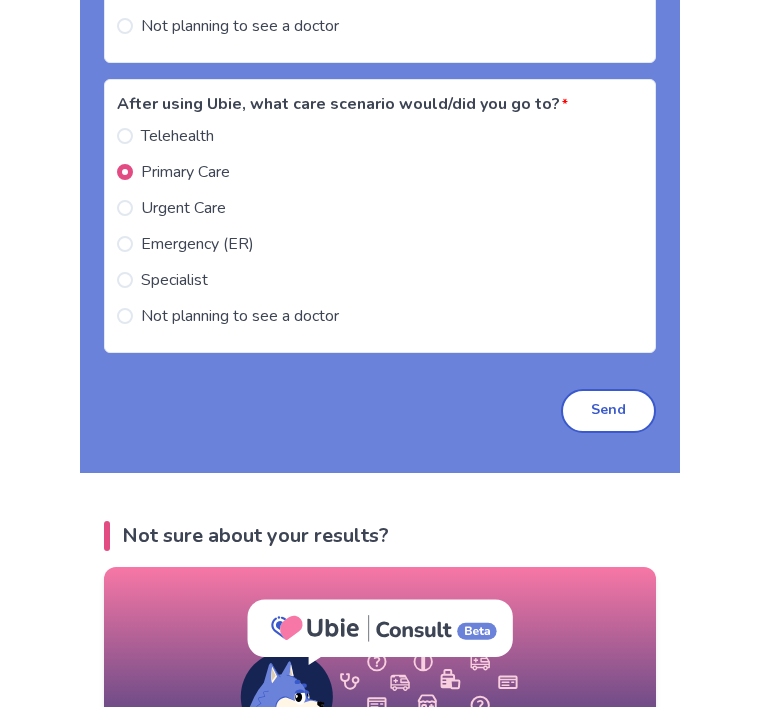 click on "Send" at bounding box center (608, 412) 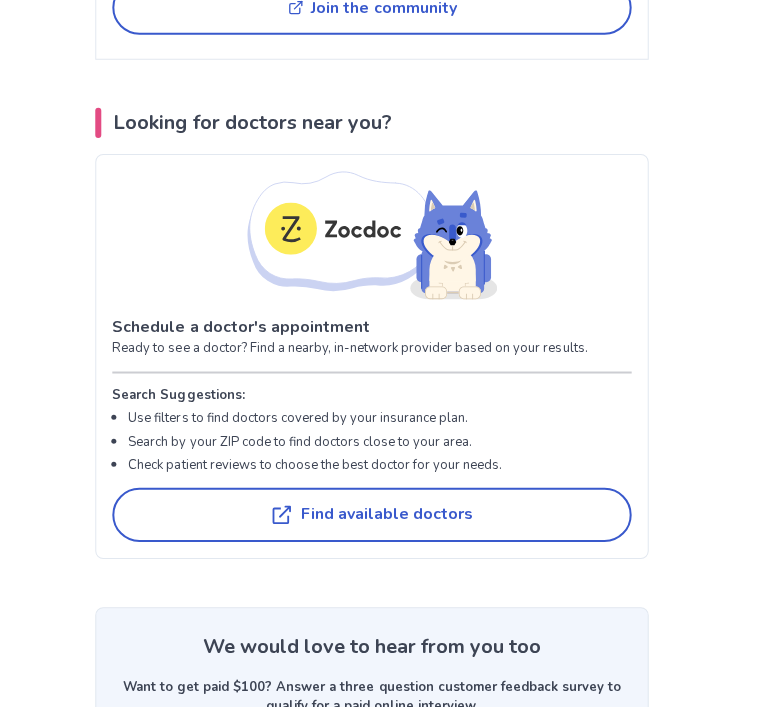 scroll, scrollTop: 5132, scrollLeft: 0, axis: vertical 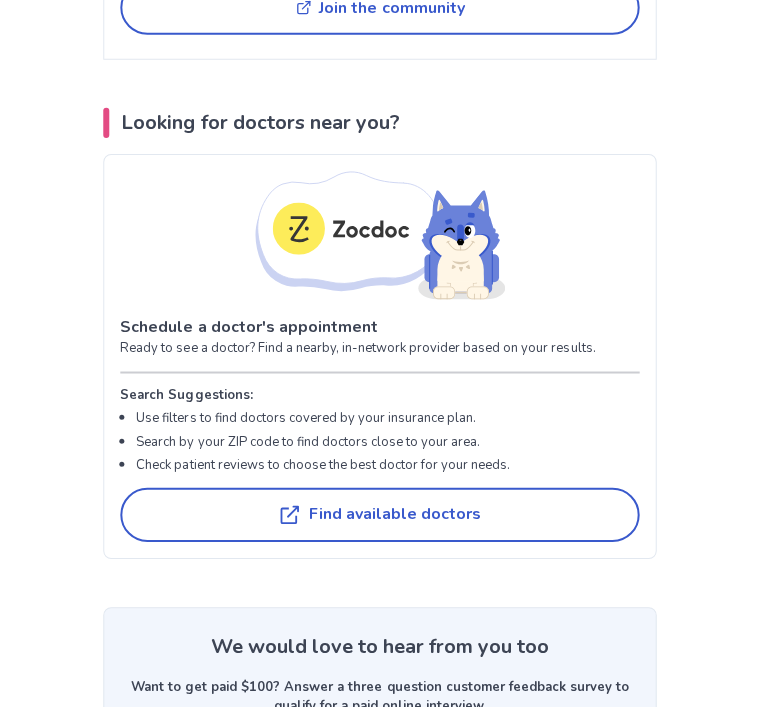 click at bounding box center [380, 237] 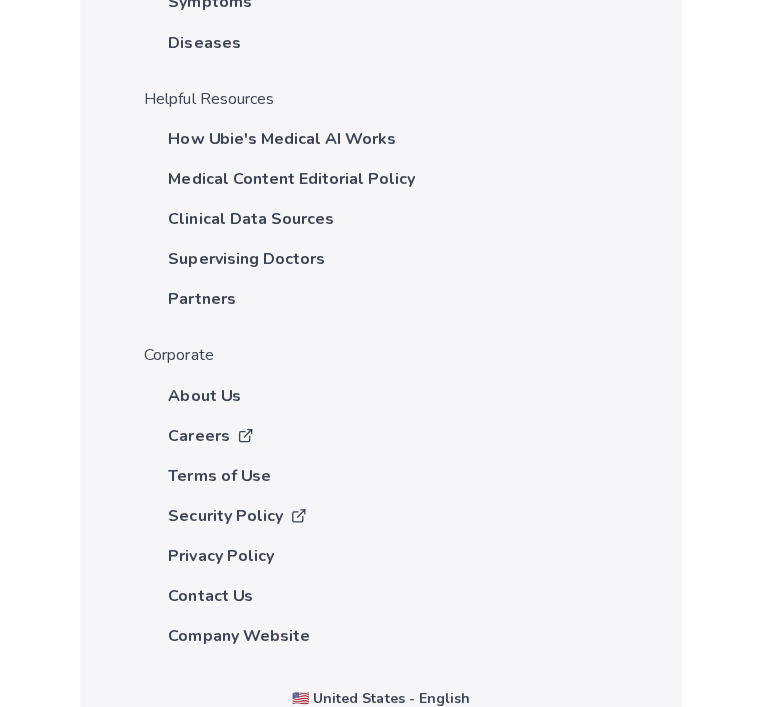 scroll, scrollTop: 6240, scrollLeft: 0, axis: vertical 